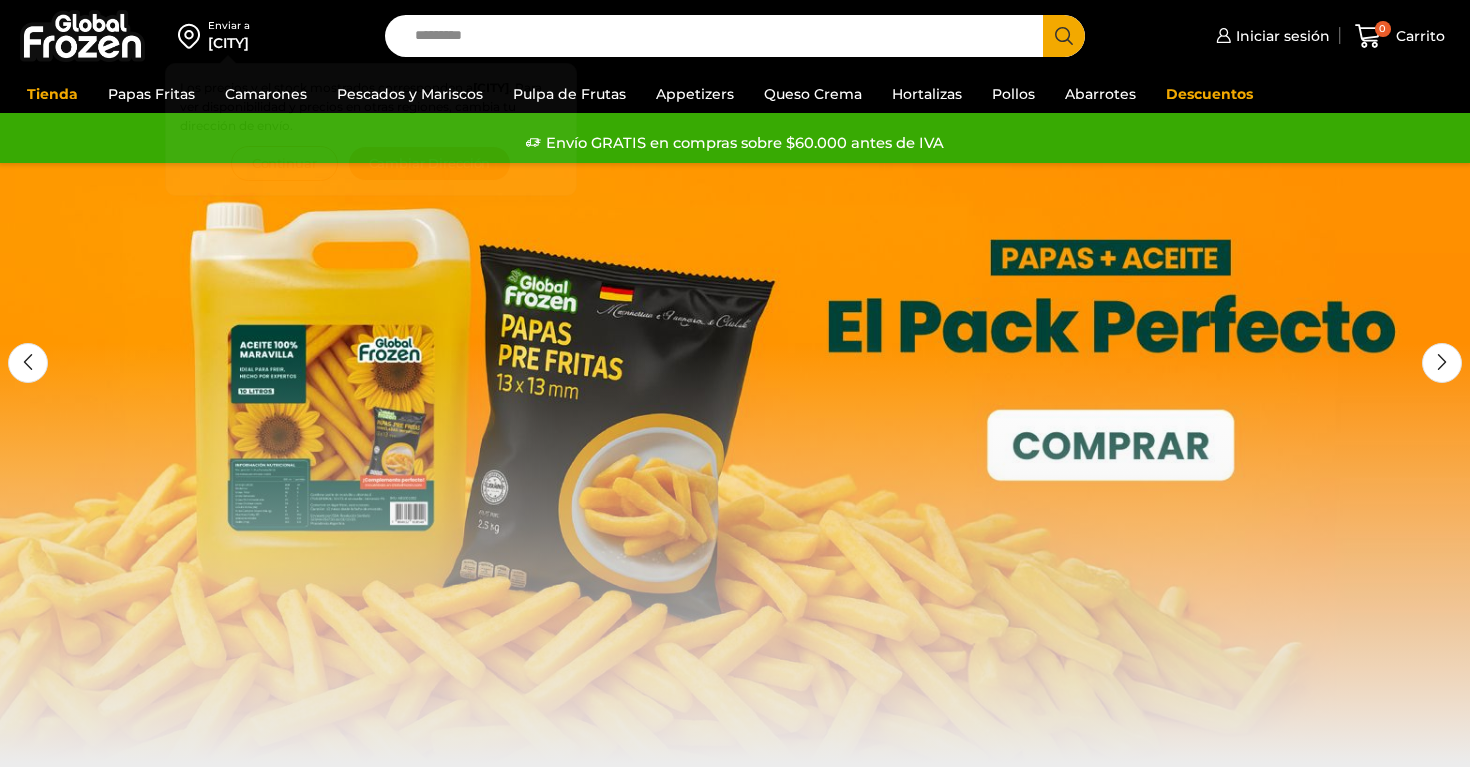 scroll, scrollTop: 0, scrollLeft: 0, axis: both 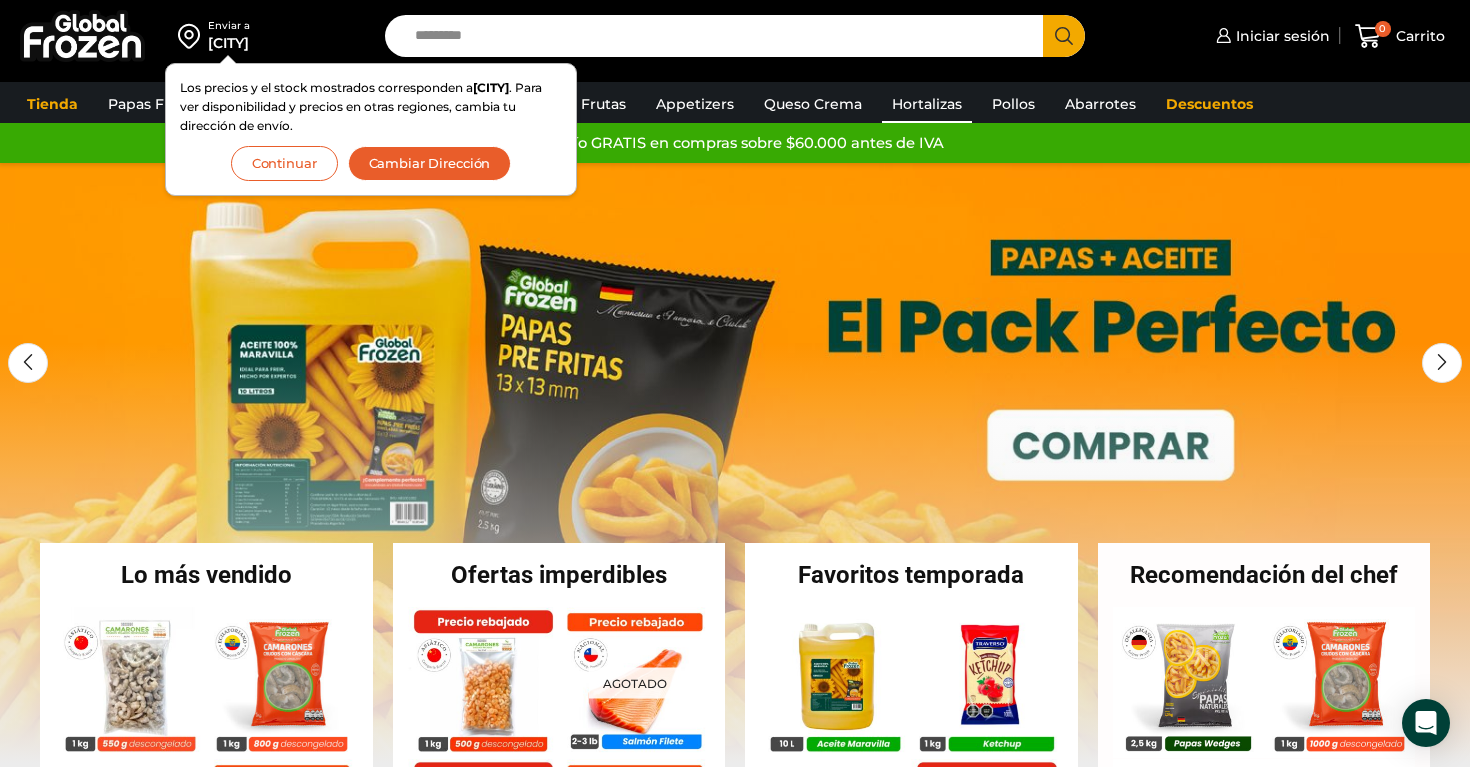 click on "Hortalizas" at bounding box center (927, 104) 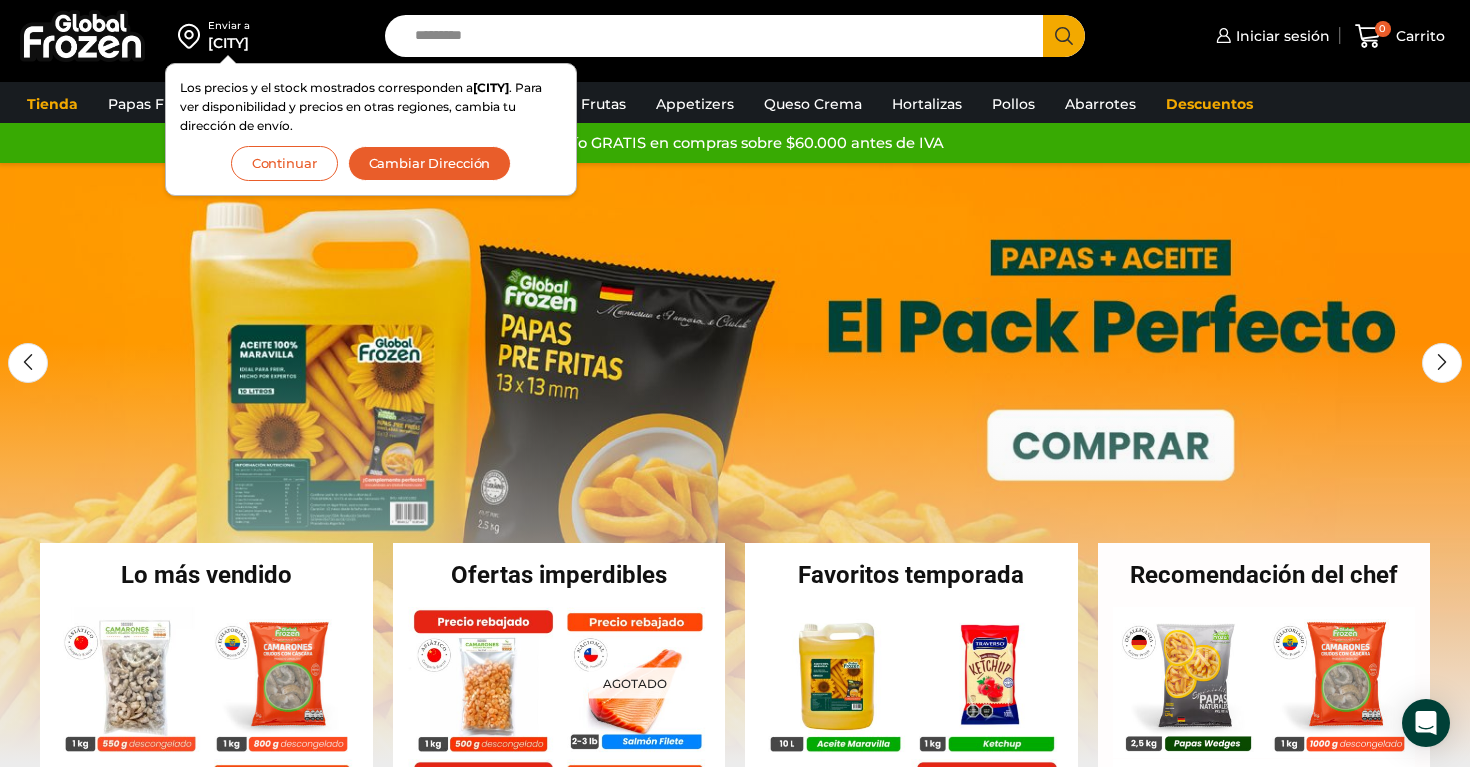 click on "Continuar" at bounding box center [284, 163] 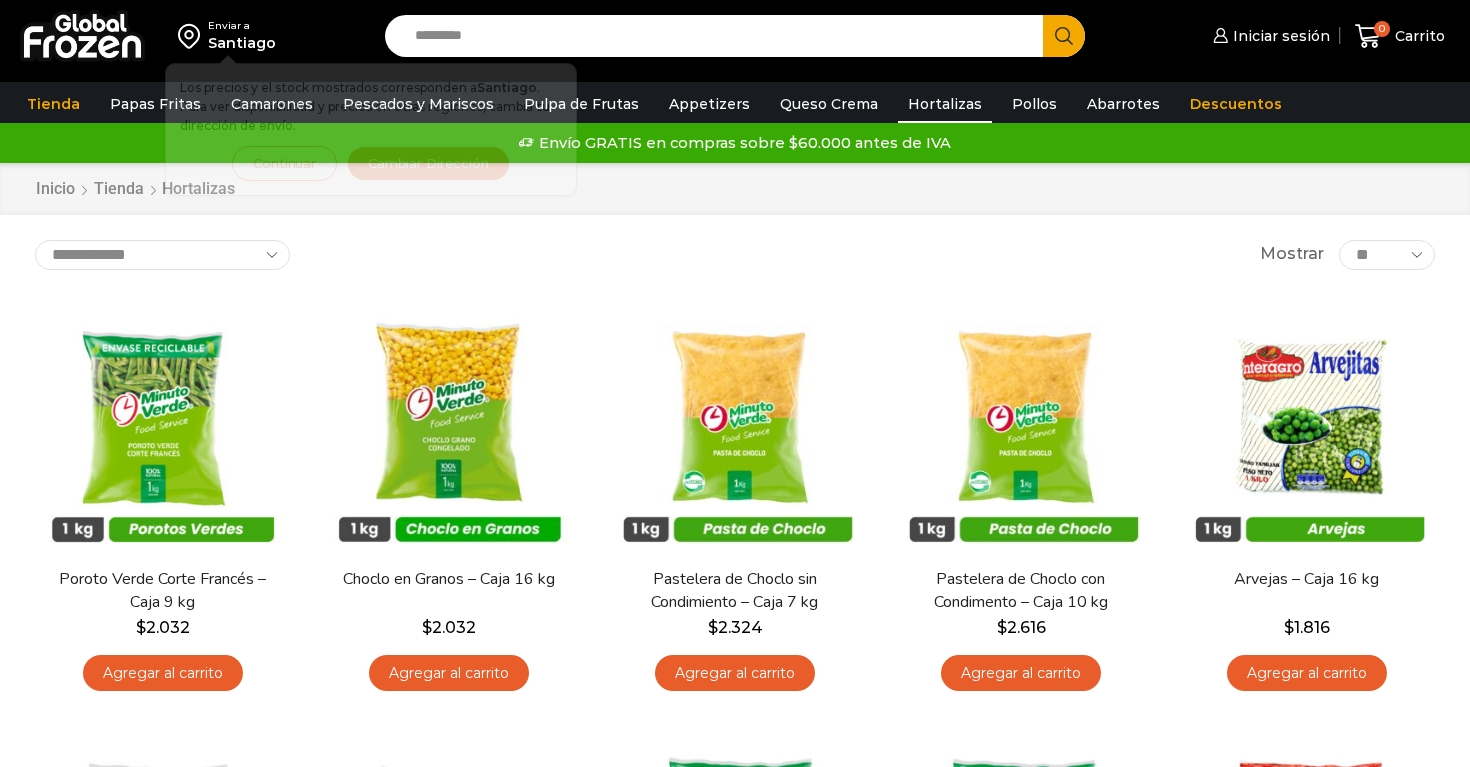 scroll, scrollTop: 0, scrollLeft: 0, axis: both 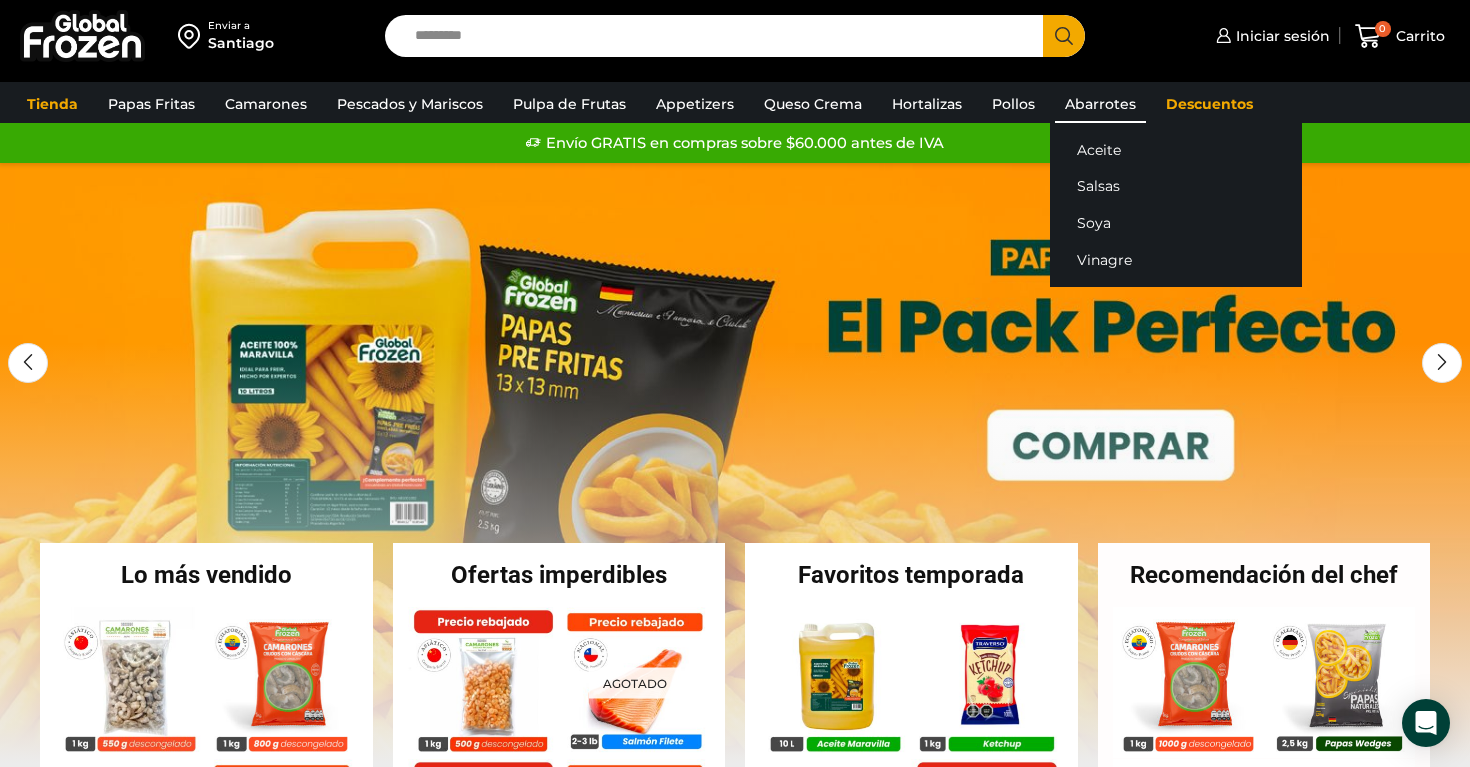 click on "Abarrotes" at bounding box center (1100, 104) 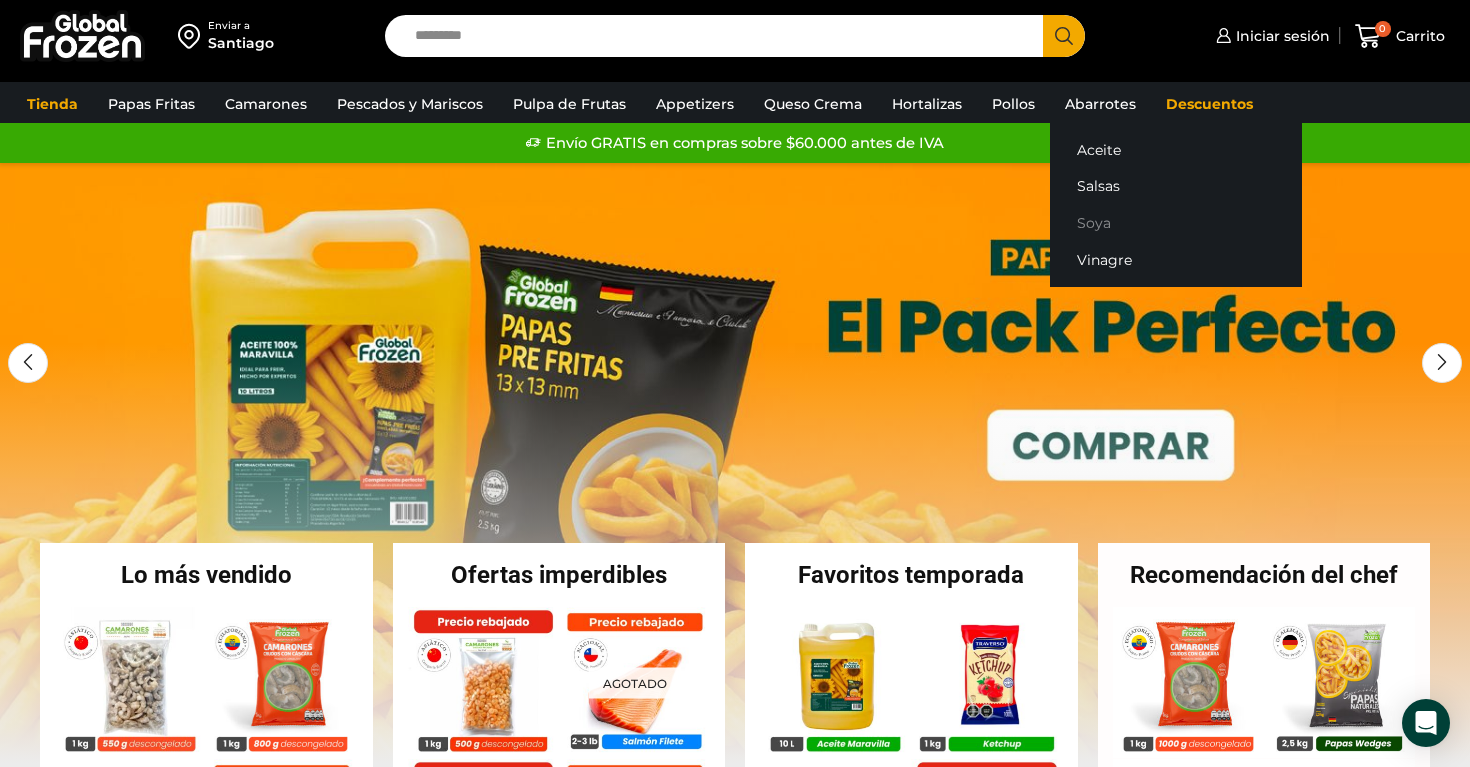 click on "Soya" at bounding box center (1176, 223) 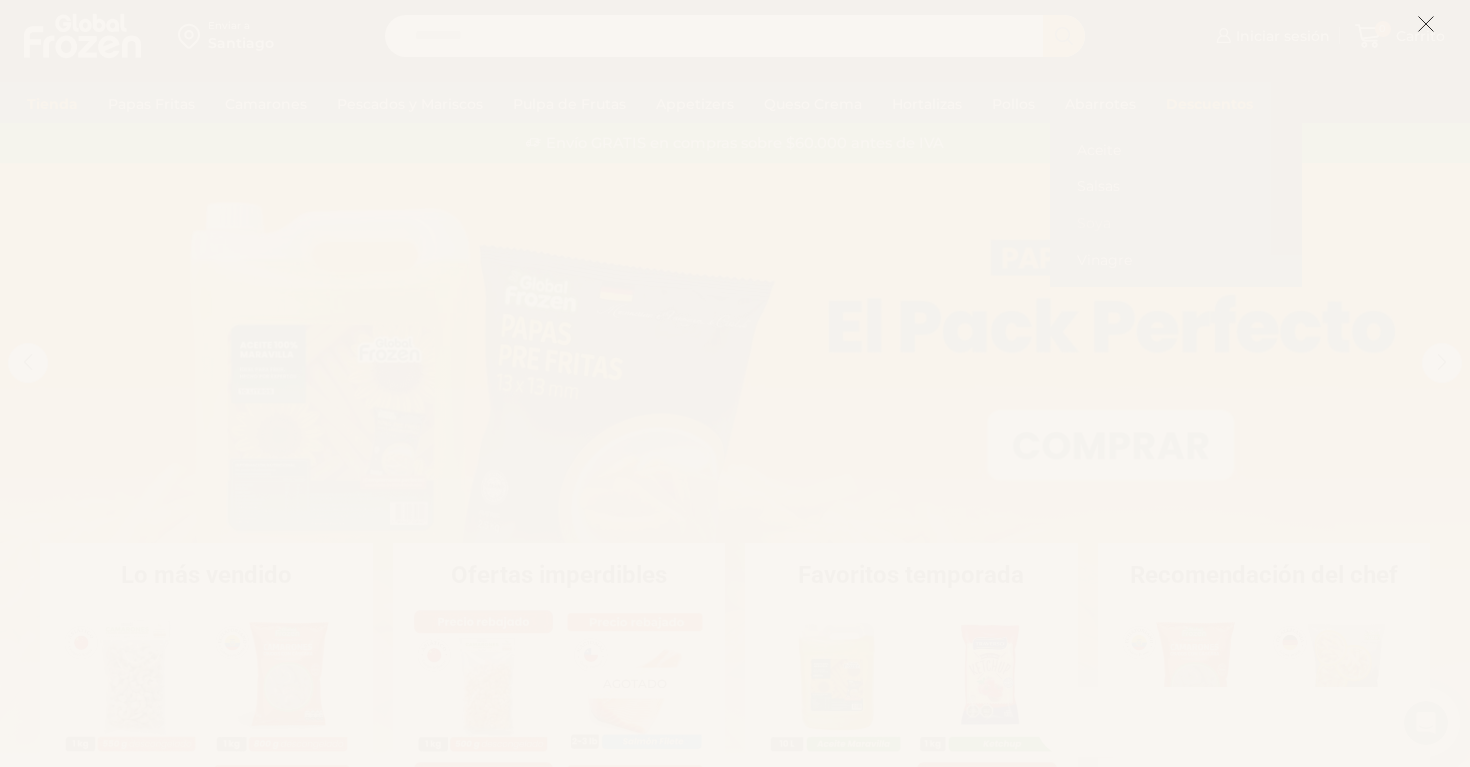 scroll, scrollTop: 0, scrollLeft: 0, axis: both 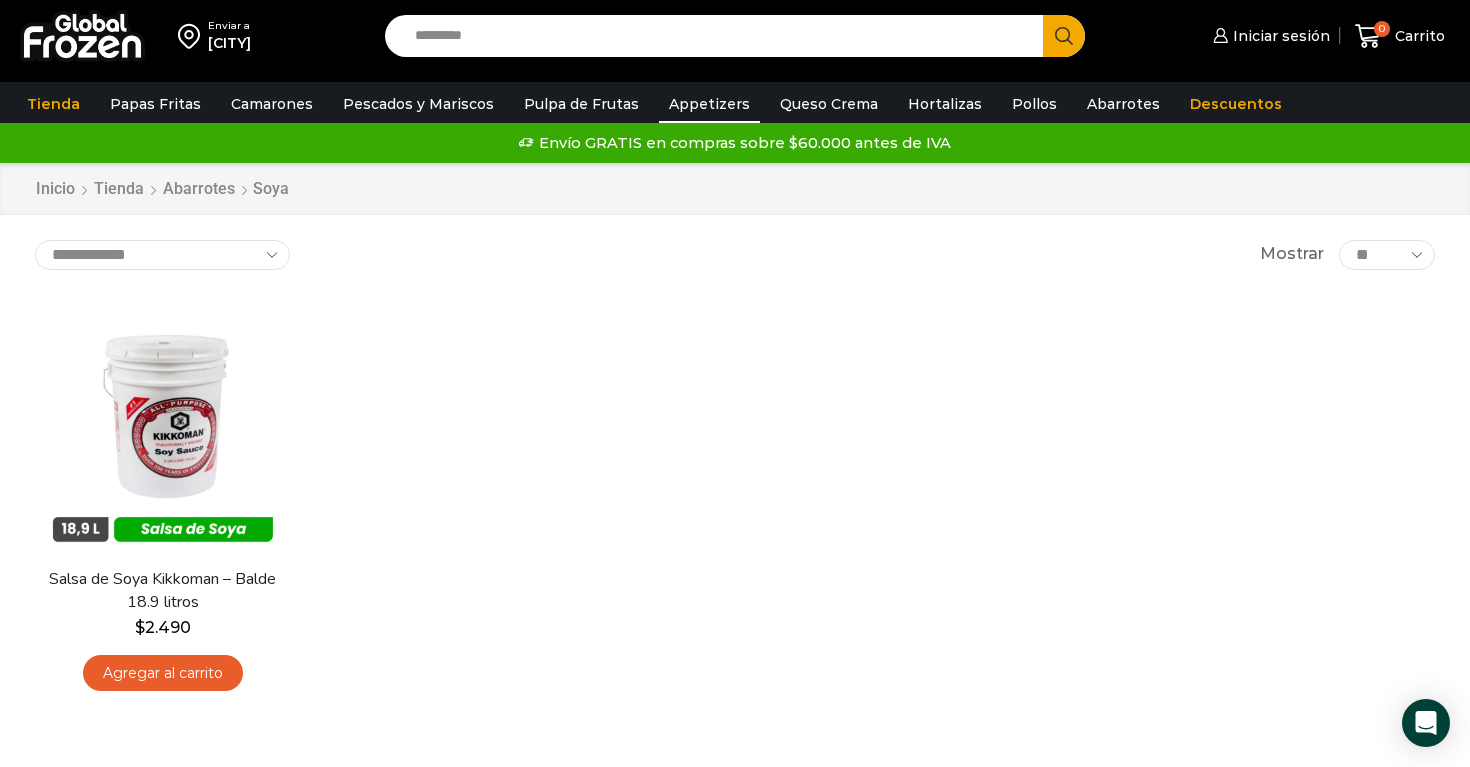 click on "Appetizers" at bounding box center (709, 104) 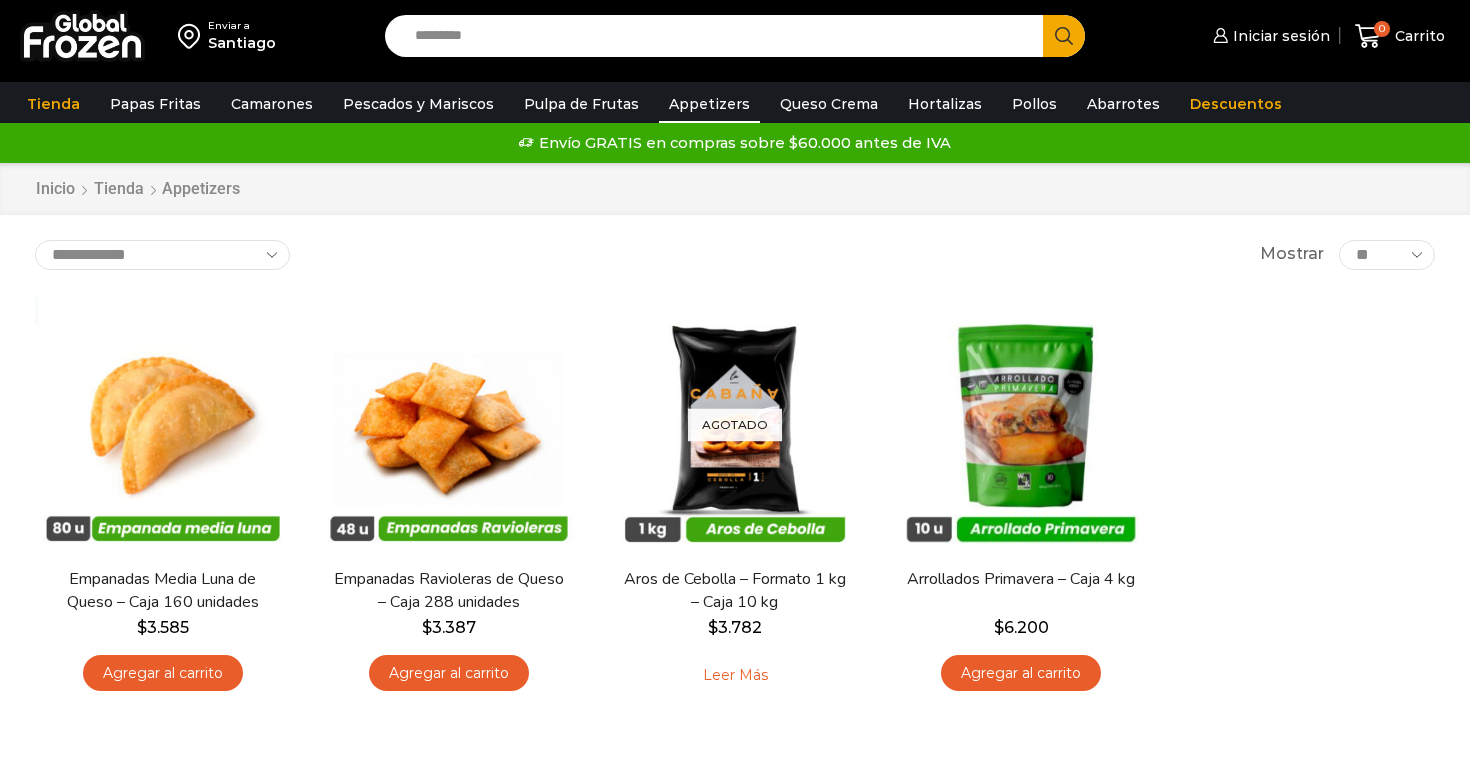 scroll, scrollTop: 0, scrollLeft: 0, axis: both 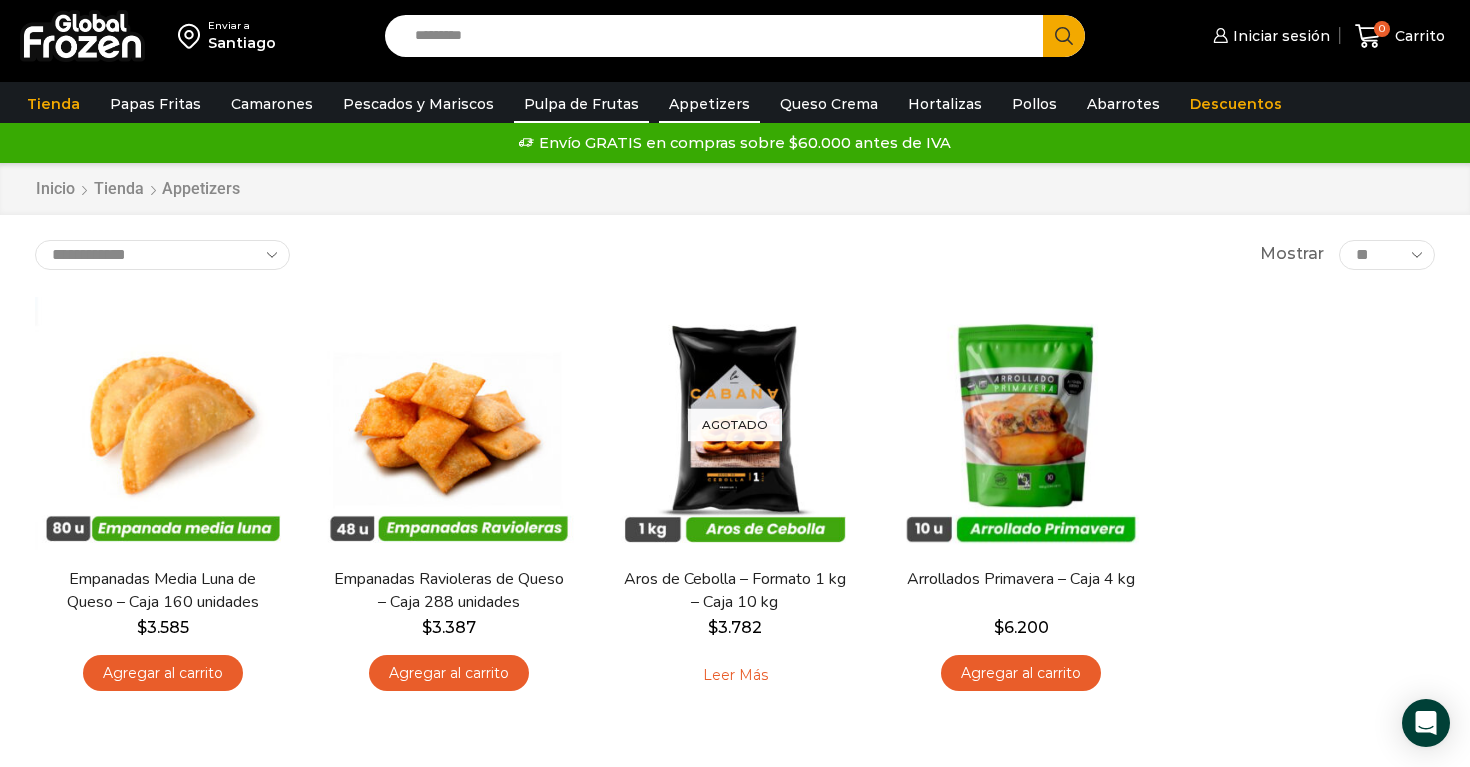 click on "Pulpa de Frutas" at bounding box center [581, 104] 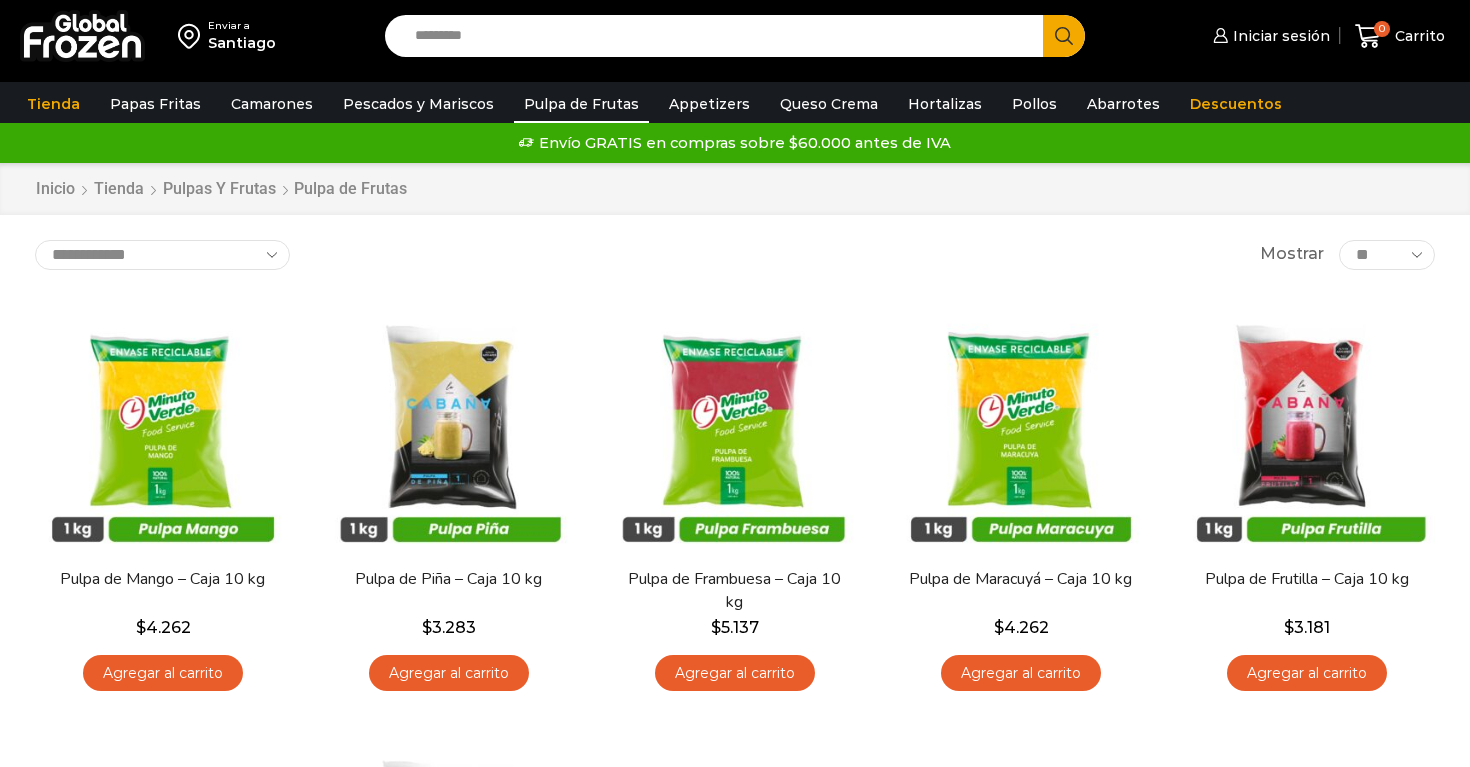 scroll, scrollTop: 0, scrollLeft: 0, axis: both 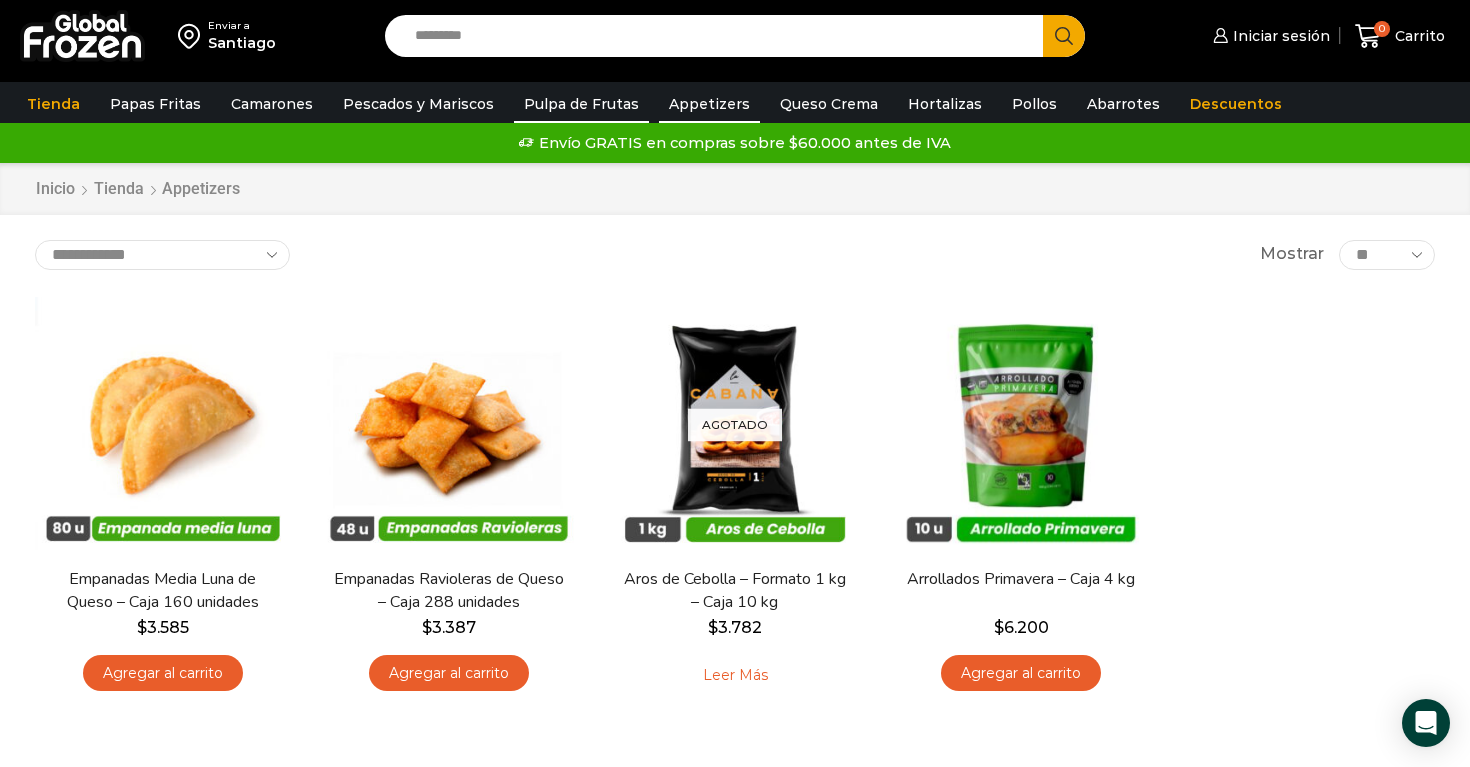 click on "Pulpa de Frutas" at bounding box center (581, 104) 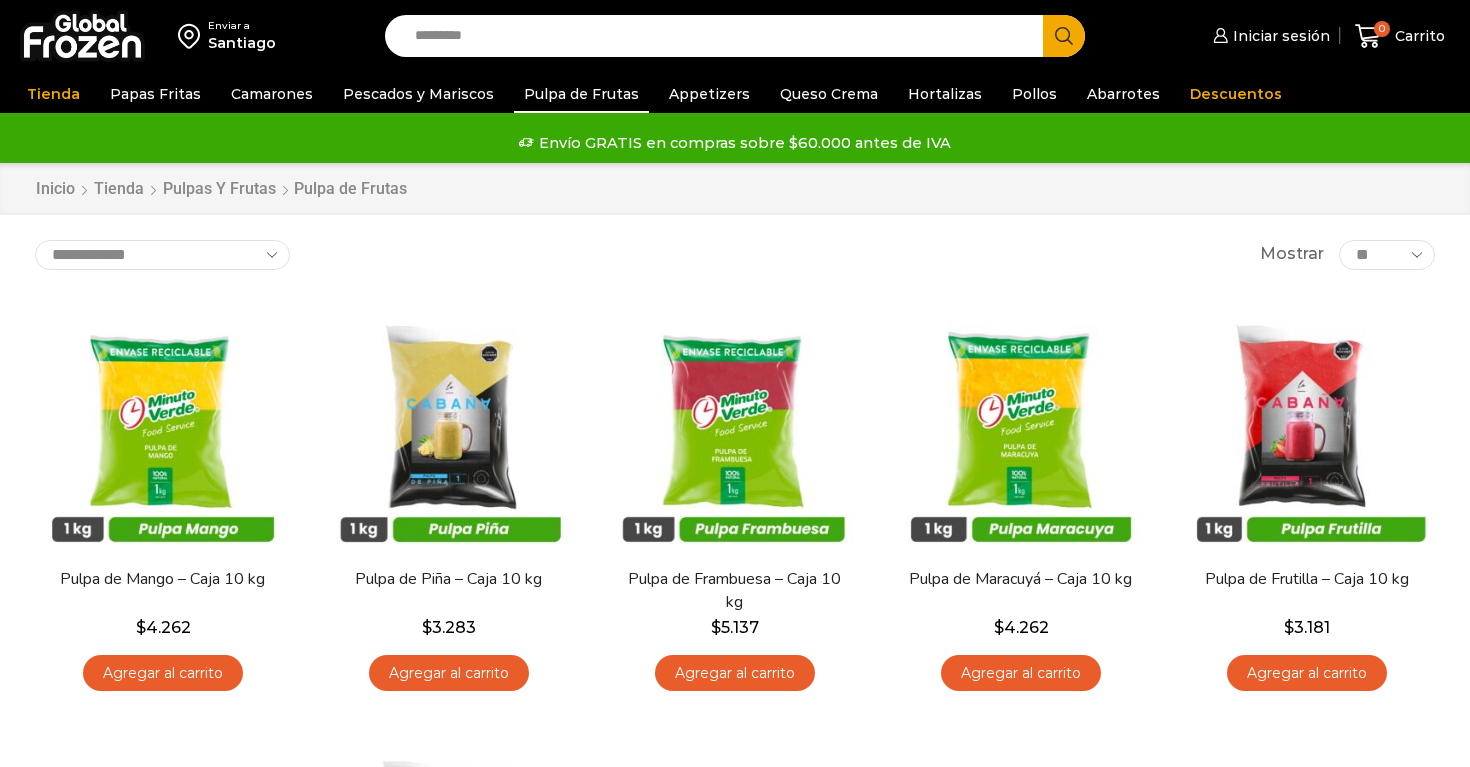 scroll, scrollTop: 0, scrollLeft: 0, axis: both 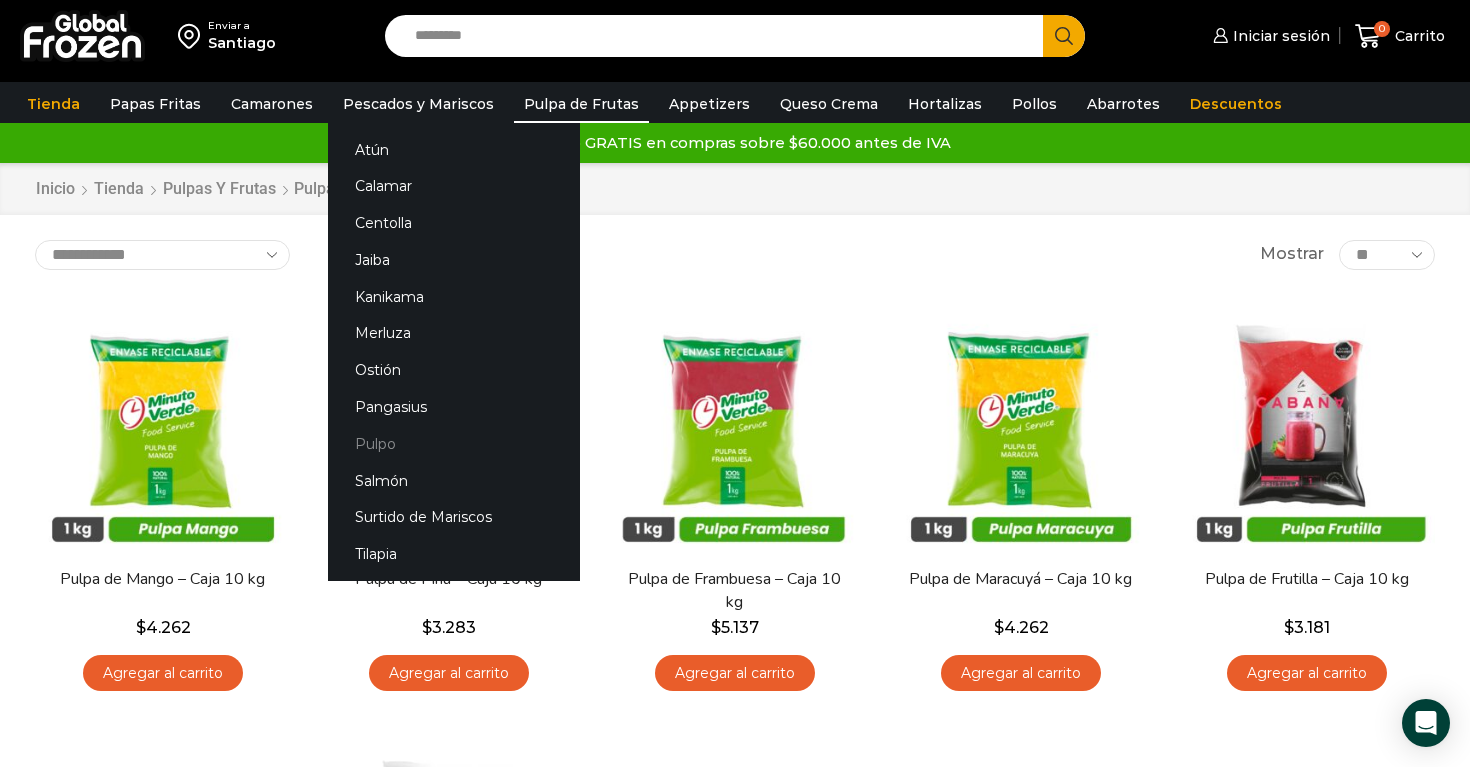 click on "Pulpo" at bounding box center (454, 443) 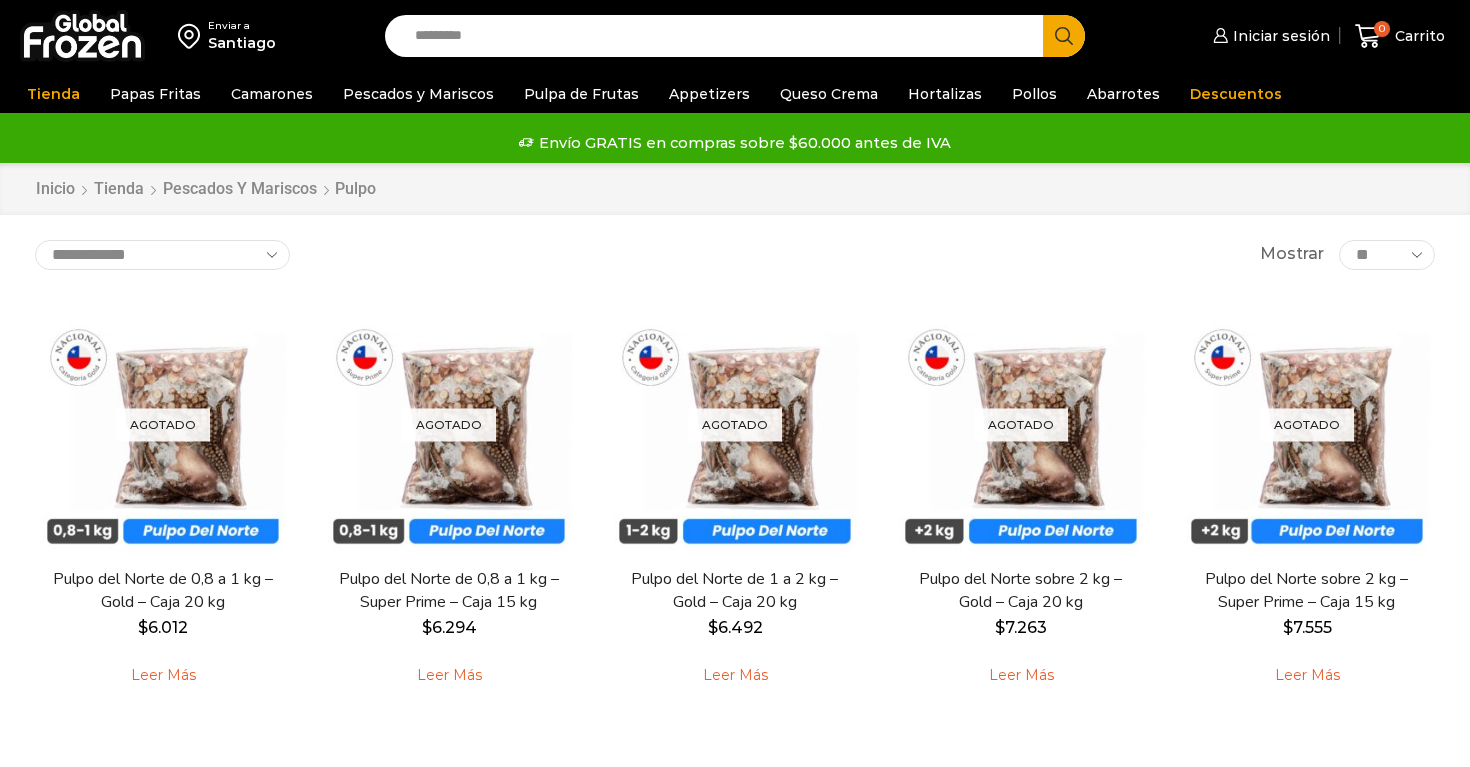 scroll, scrollTop: 0, scrollLeft: 0, axis: both 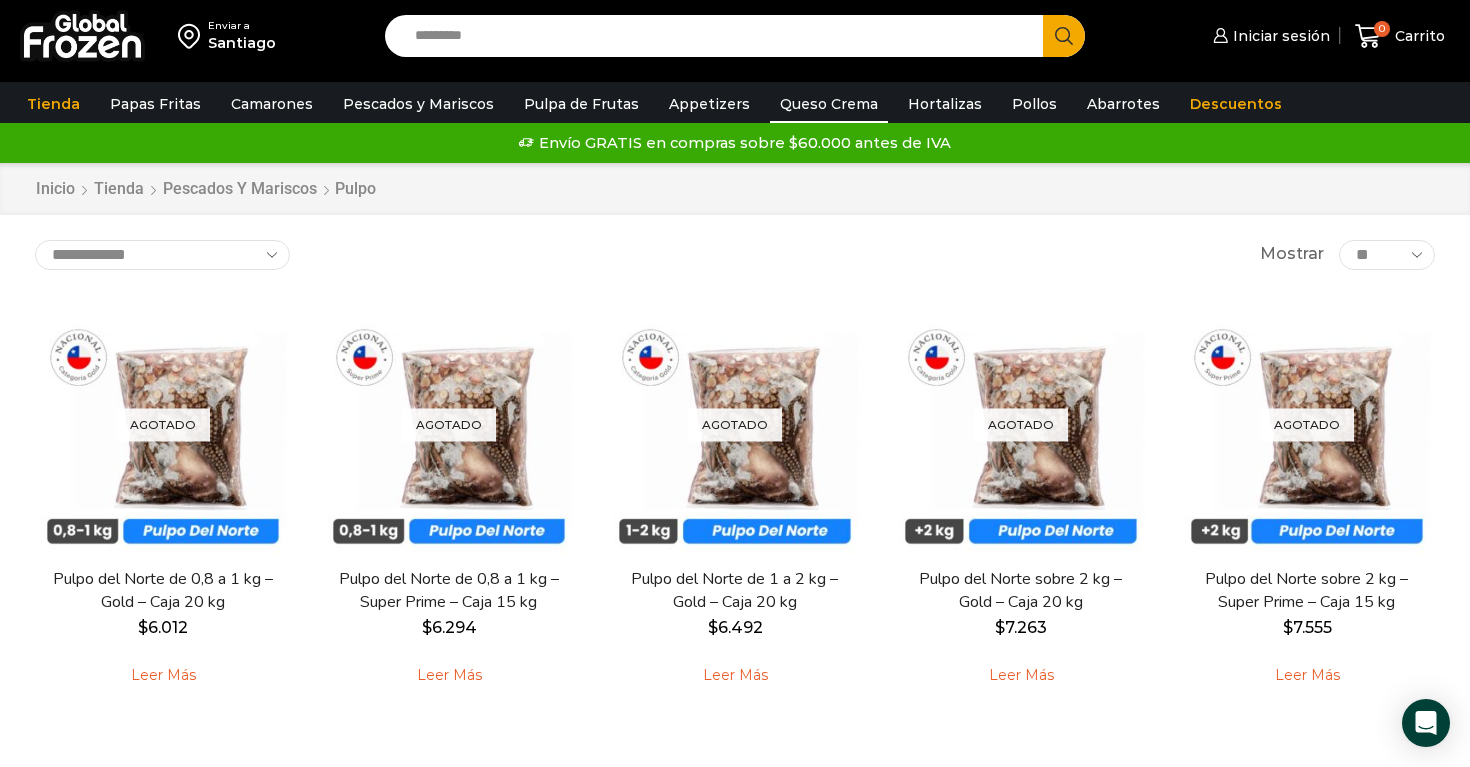 click on "Queso Crema" at bounding box center (829, 104) 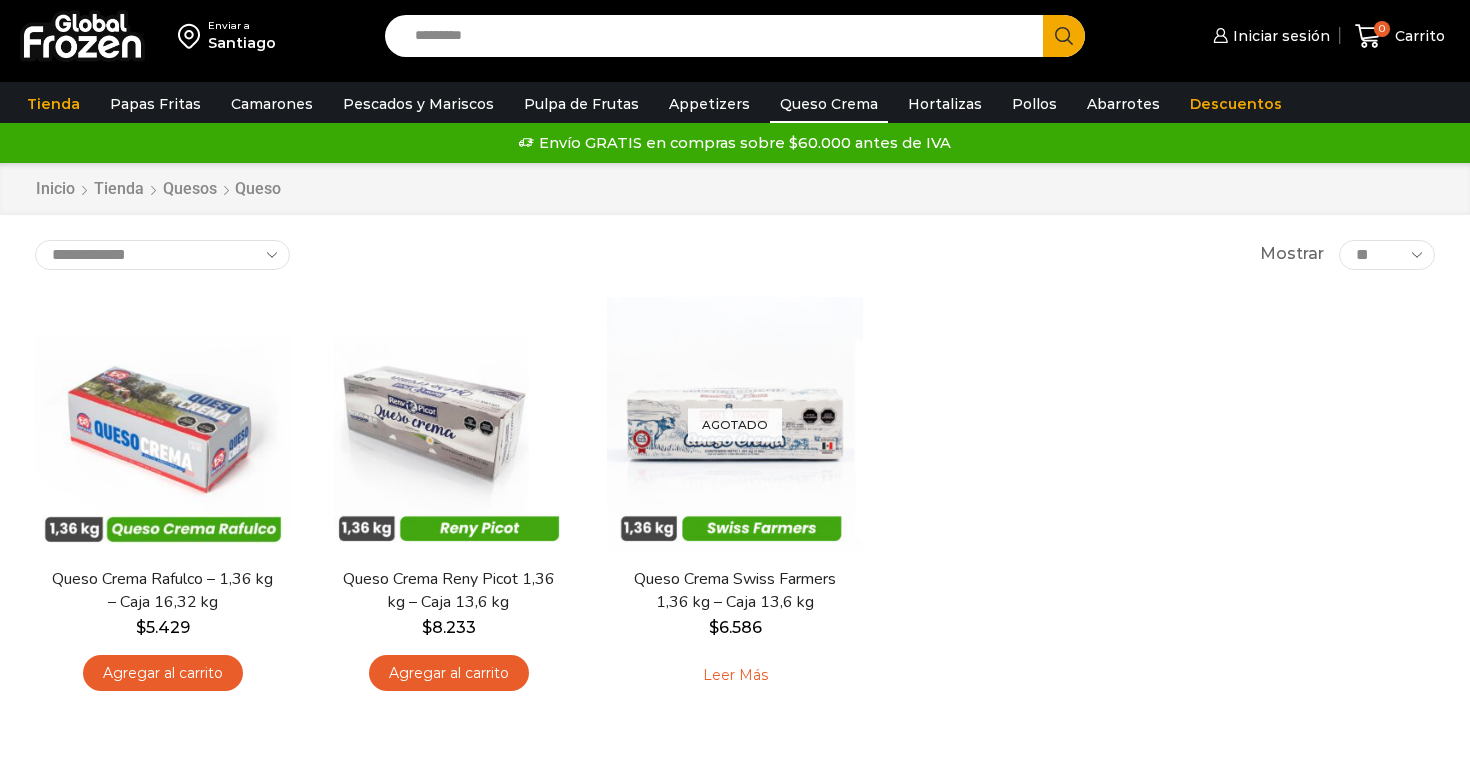 scroll, scrollTop: 0, scrollLeft: 0, axis: both 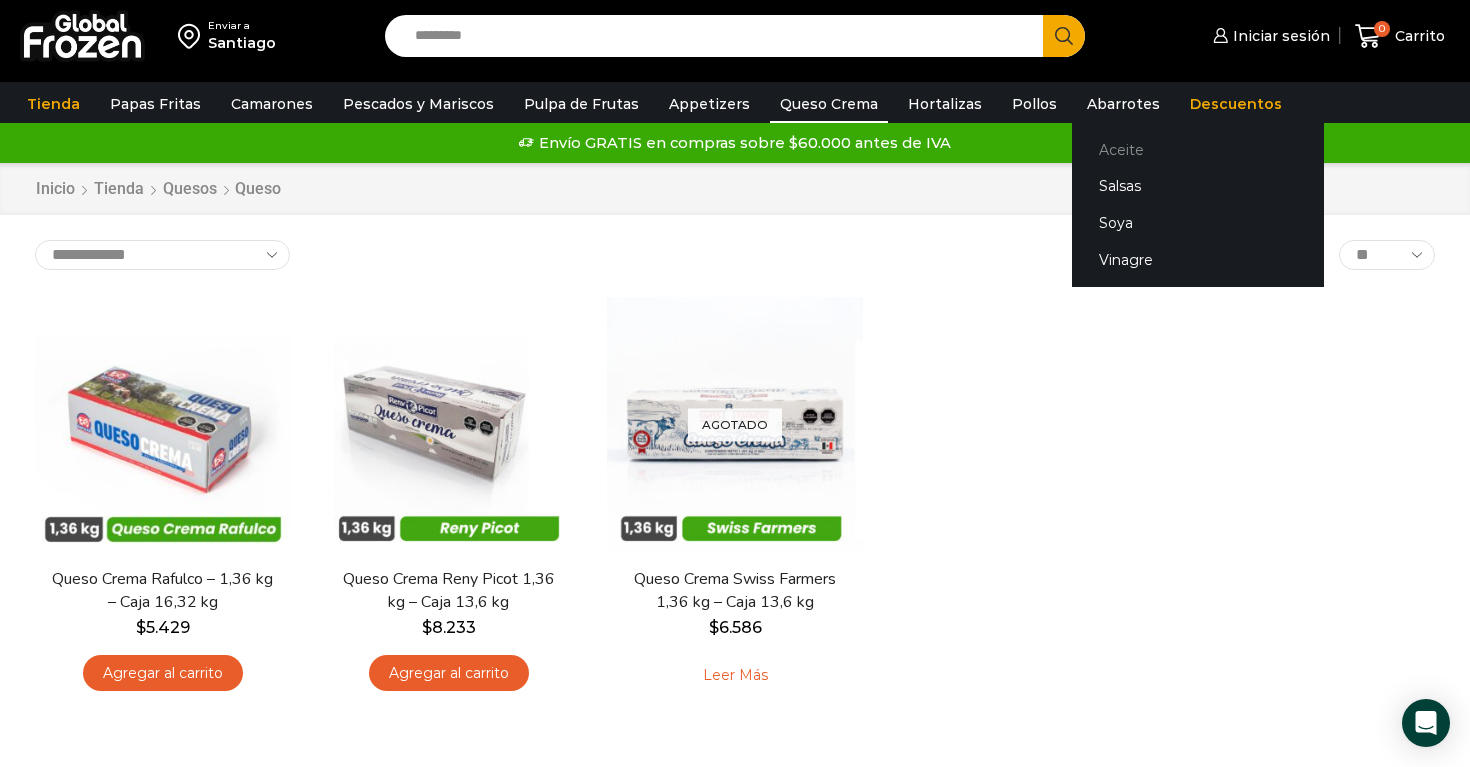 click on "Aceite" at bounding box center [1198, 149] 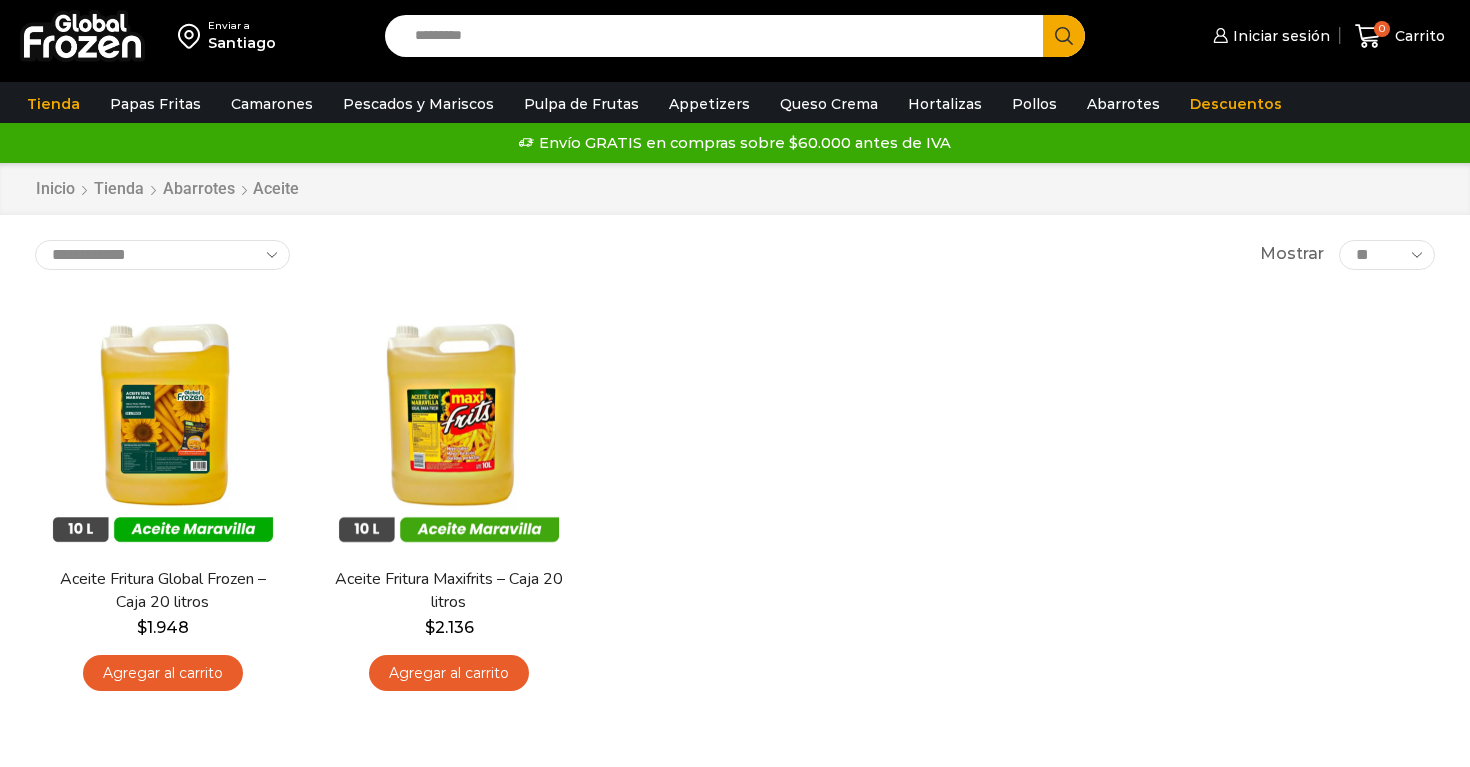 scroll, scrollTop: 0, scrollLeft: 0, axis: both 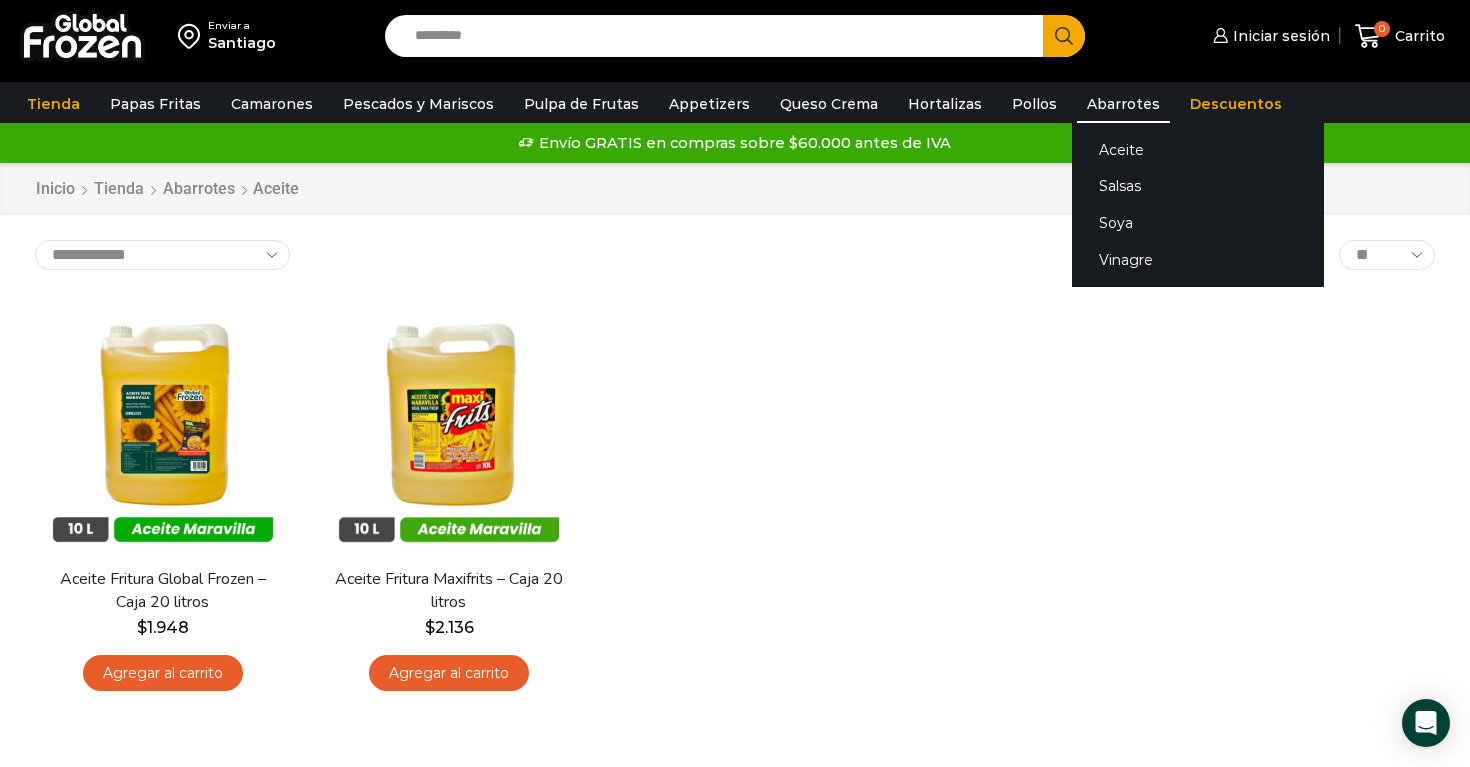 click on "Abarrotes" at bounding box center (1123, 104) 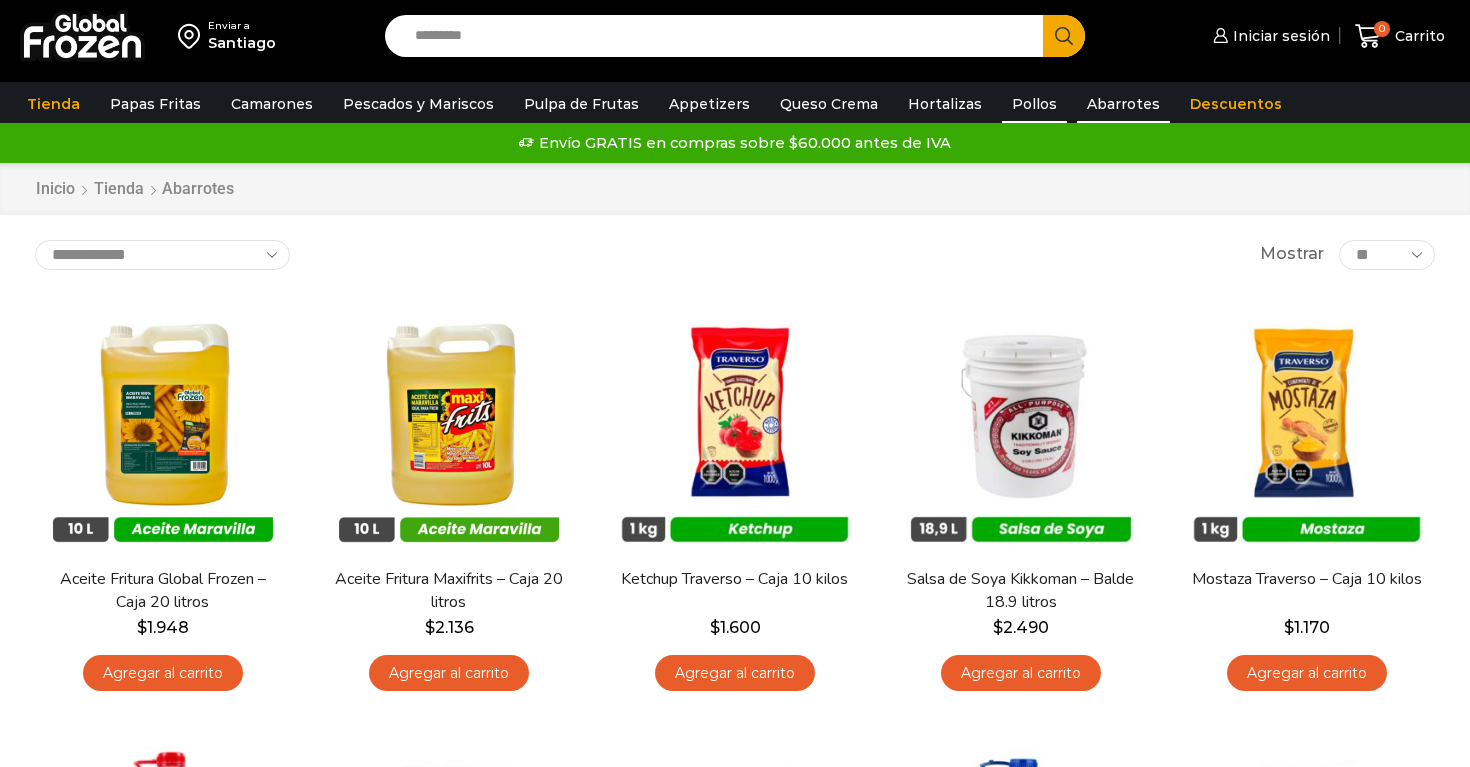 scroll, scrollTop: 0, scrollLeft: 0, axis: both 